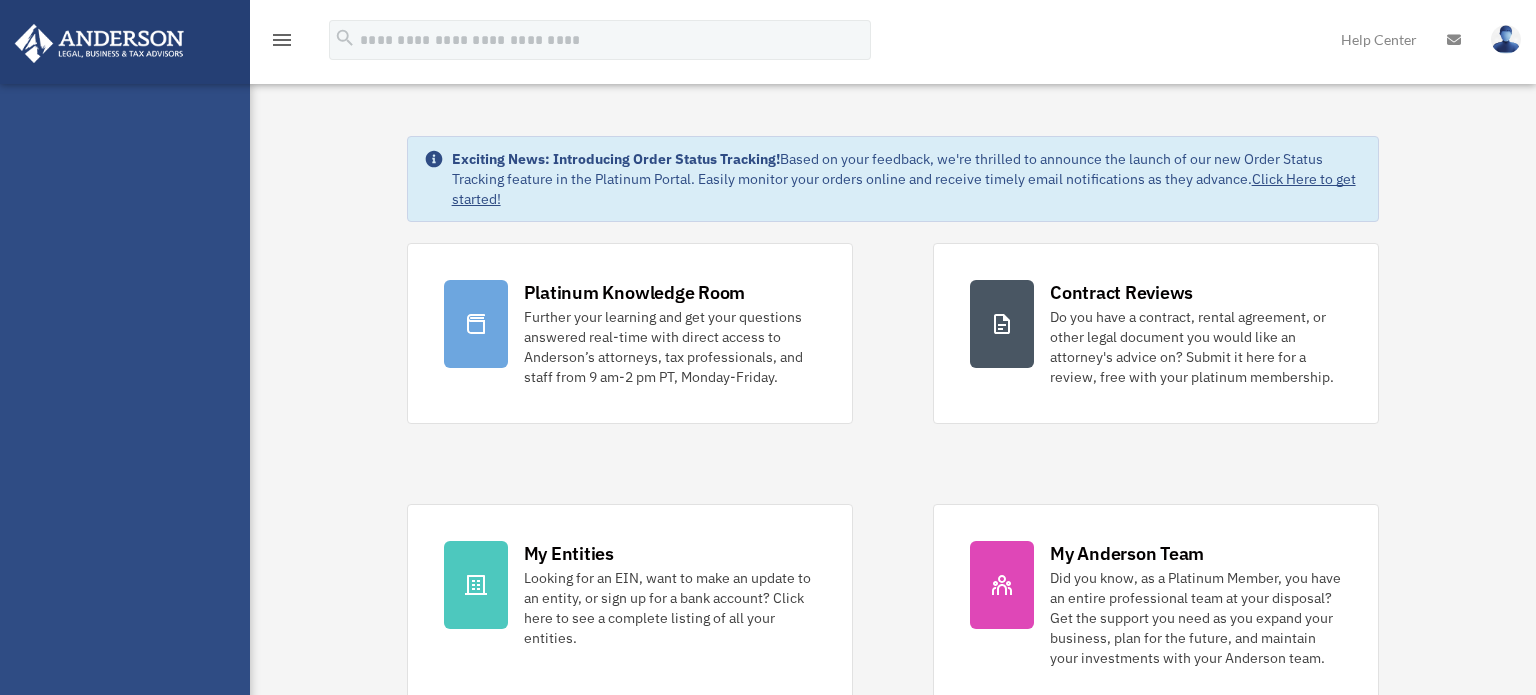 scroll, scrollTop: 0, scrollLeft: 0, axis: both 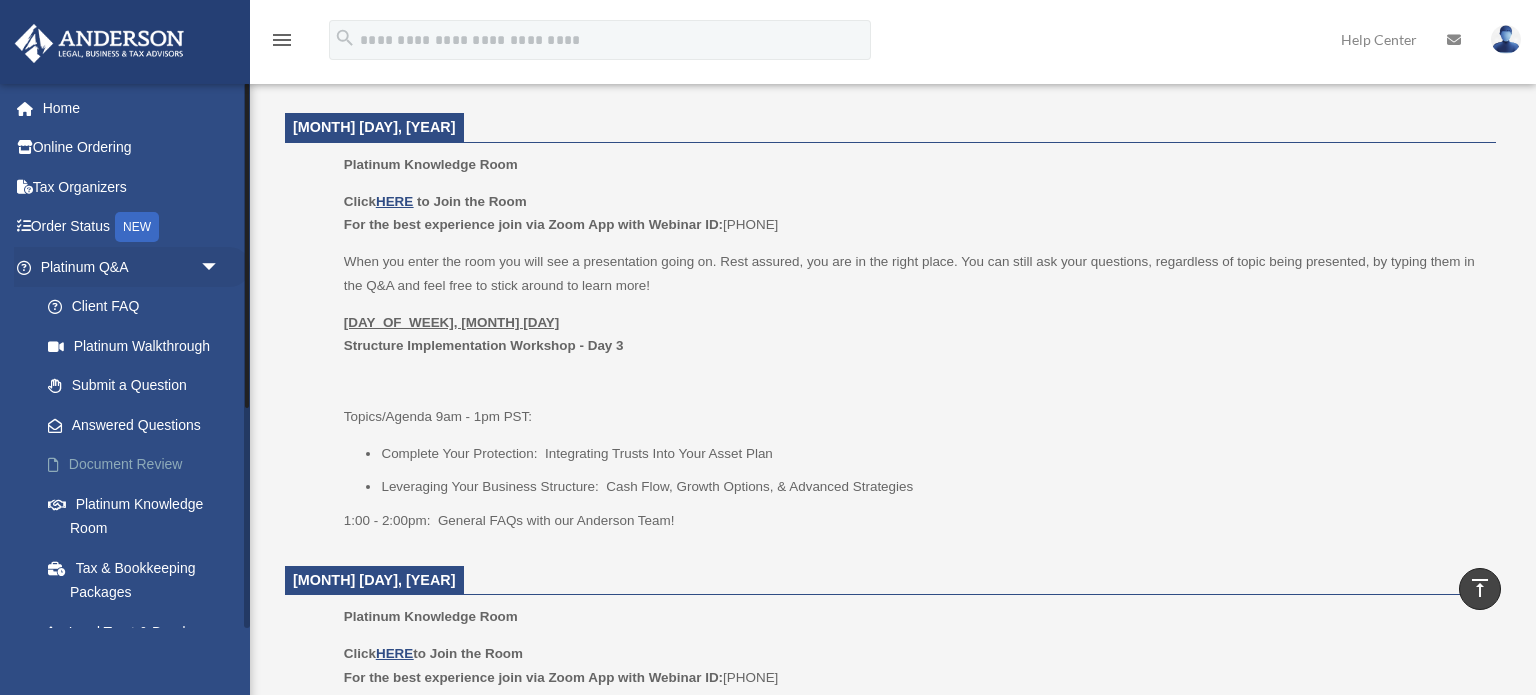 click on "Document Review" at bounding box center (139, 465) 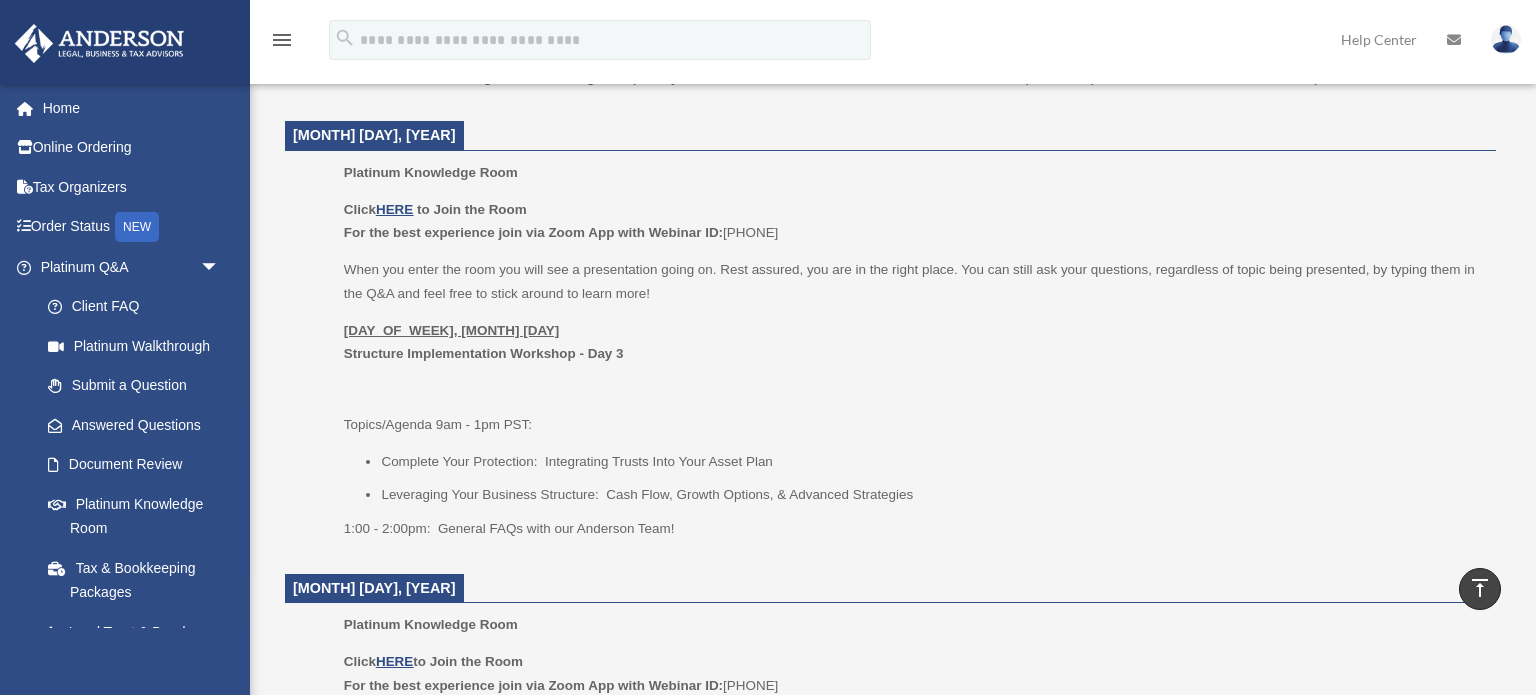scroll, scrollTop: 750, scrollLeft: 0, axis: vertical 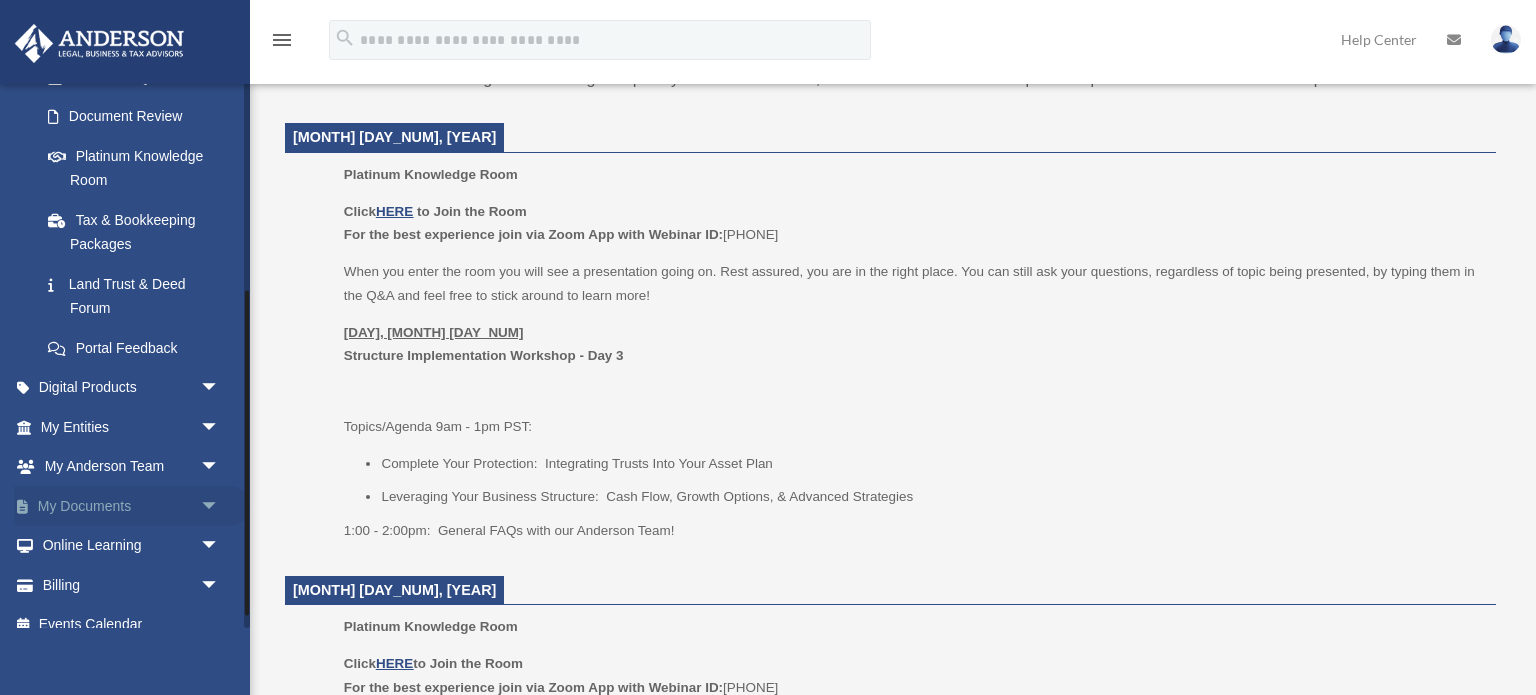 click on "My Documents arrow_drop_down" at bounding box center (132, 506) 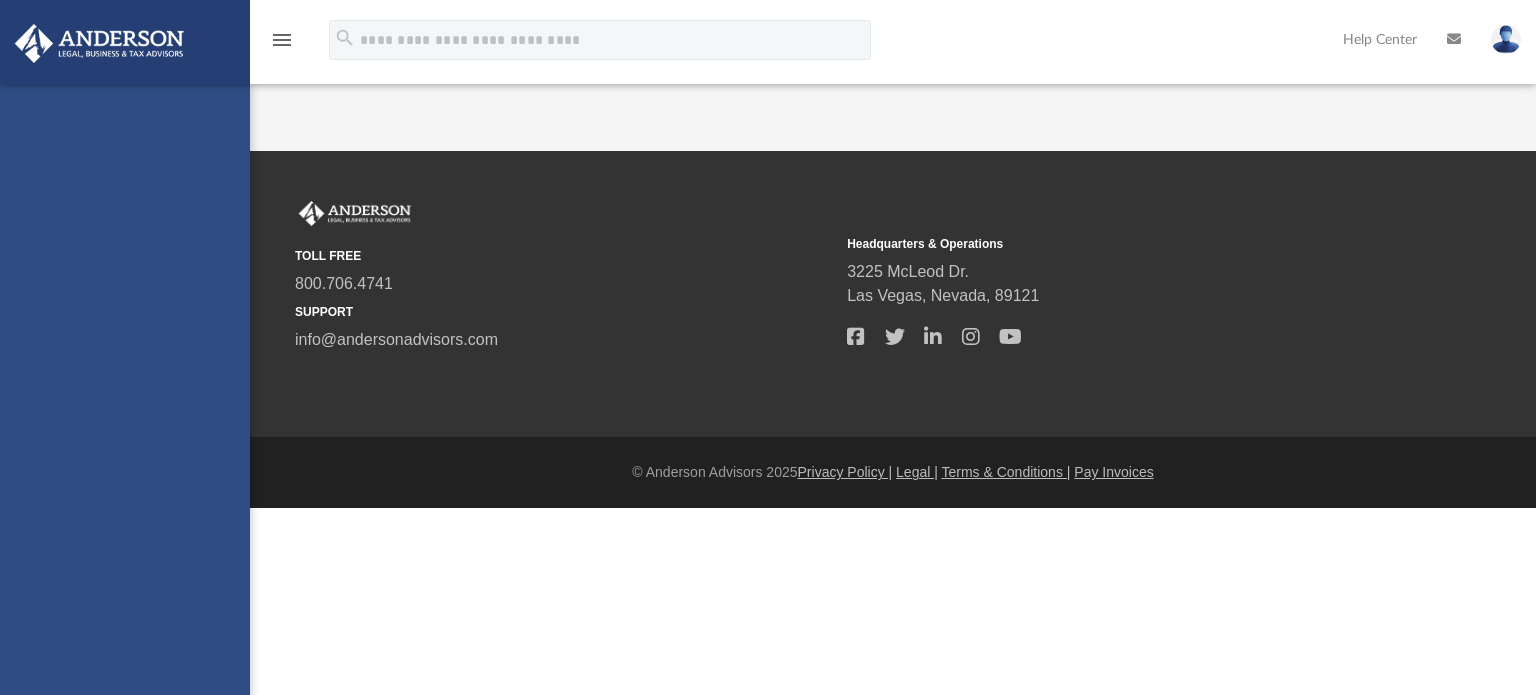 scroll, scrollTop: 0, scrollLeft: 0, axis: both 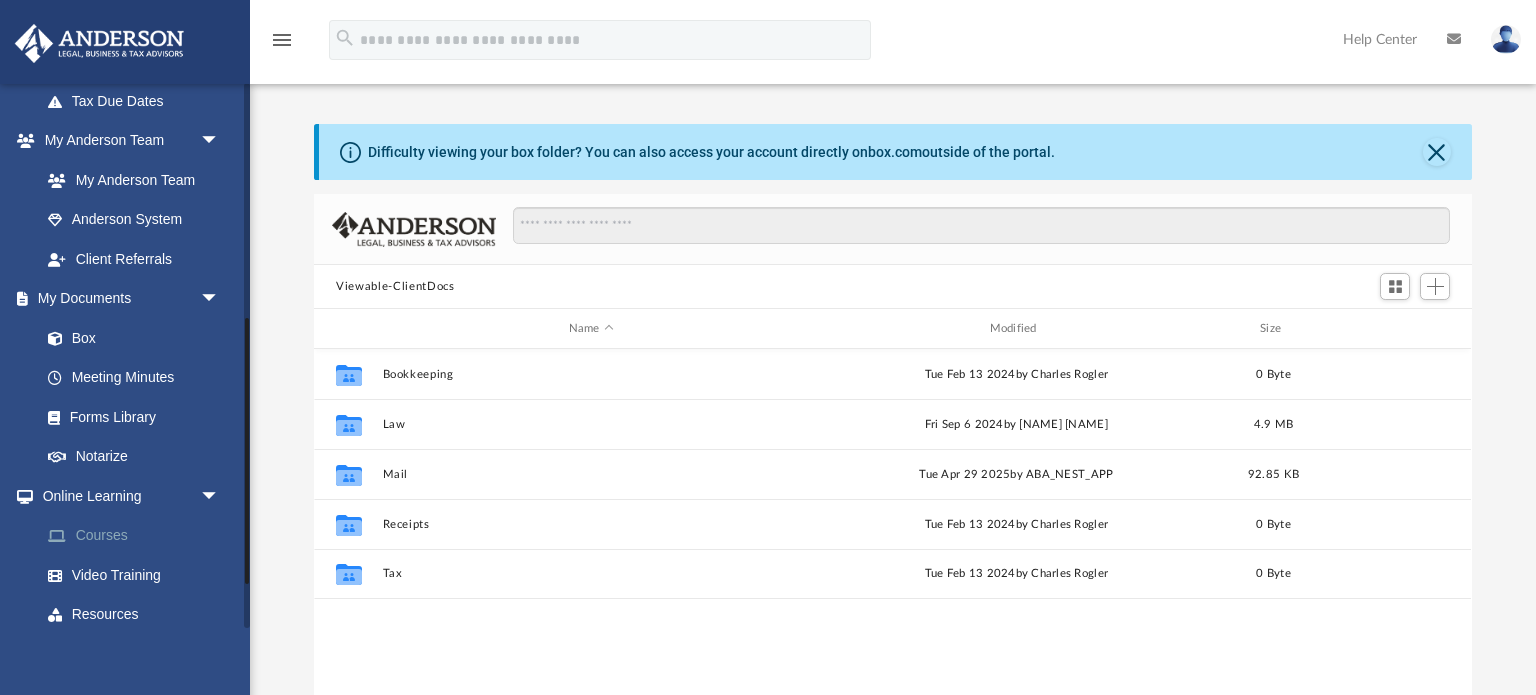 click on "Courses" at bounding box center (139, 536) 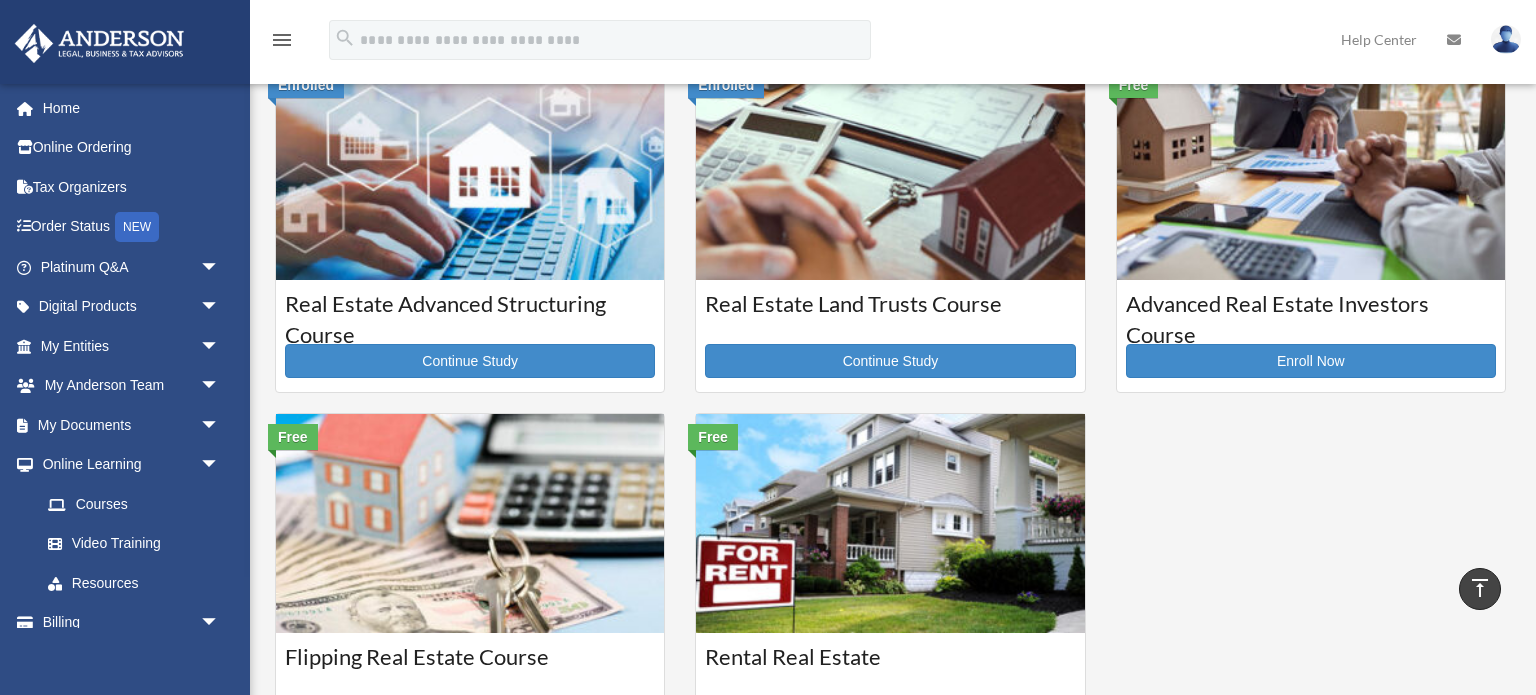 scroll, scrollTop: 0, scrollLeft: 0, axis: both 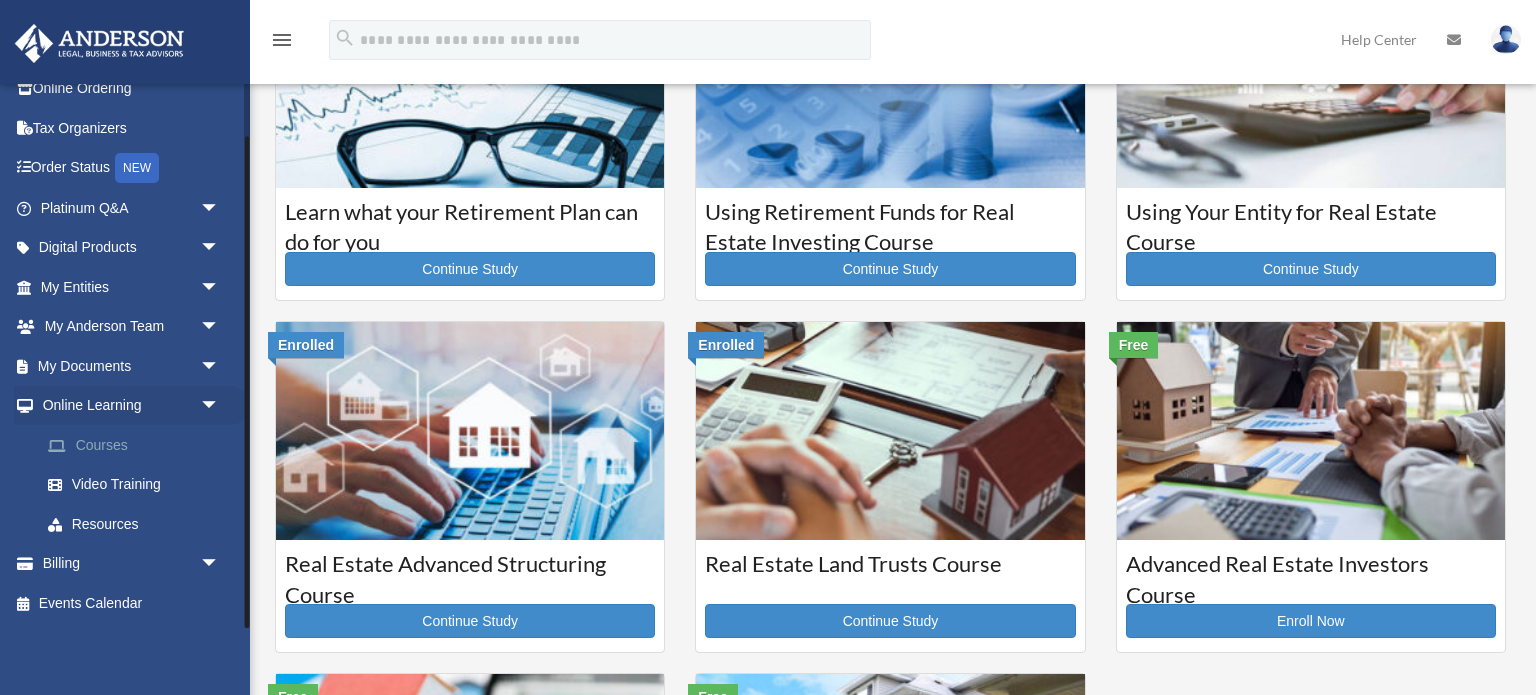 click on "Courses" at bounding box center (139, 445) 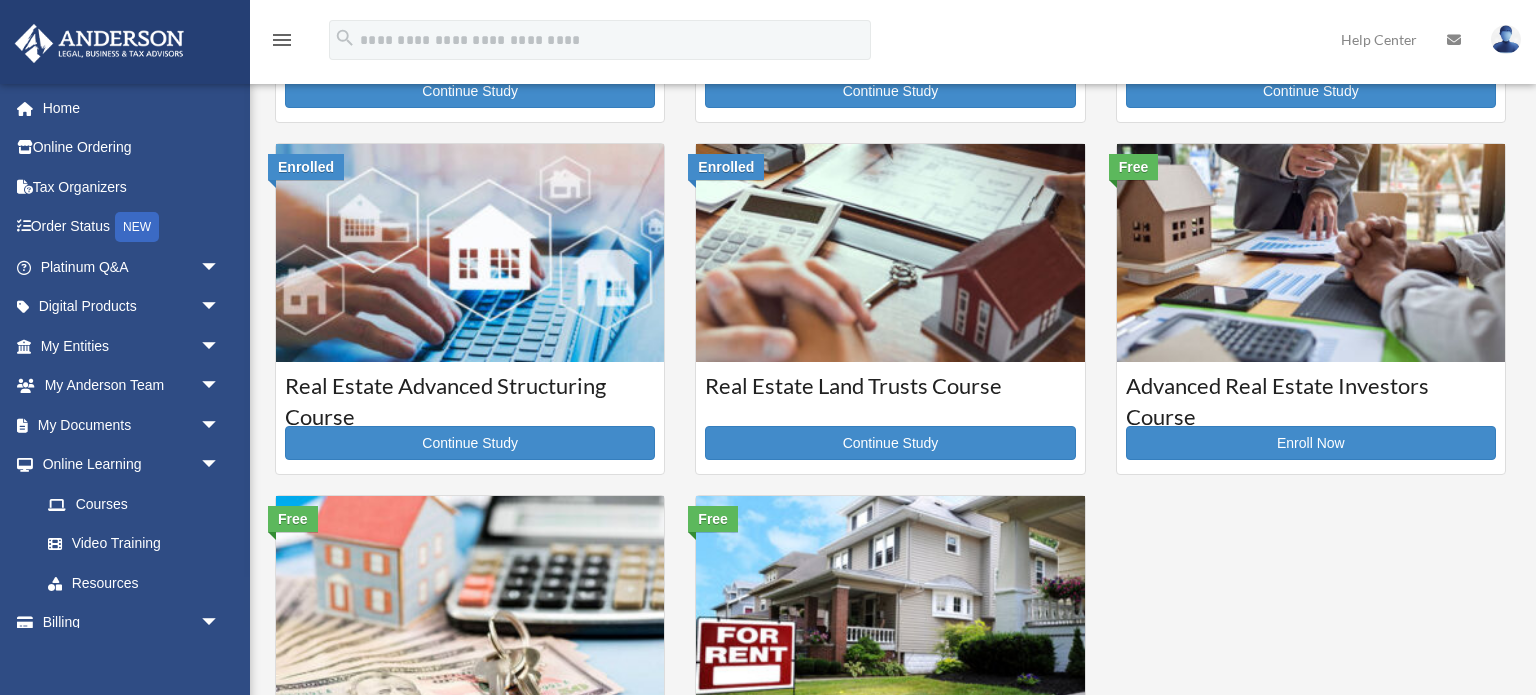 scroll, scrollTop: 756, scrollLeft: 0, axis: vertical 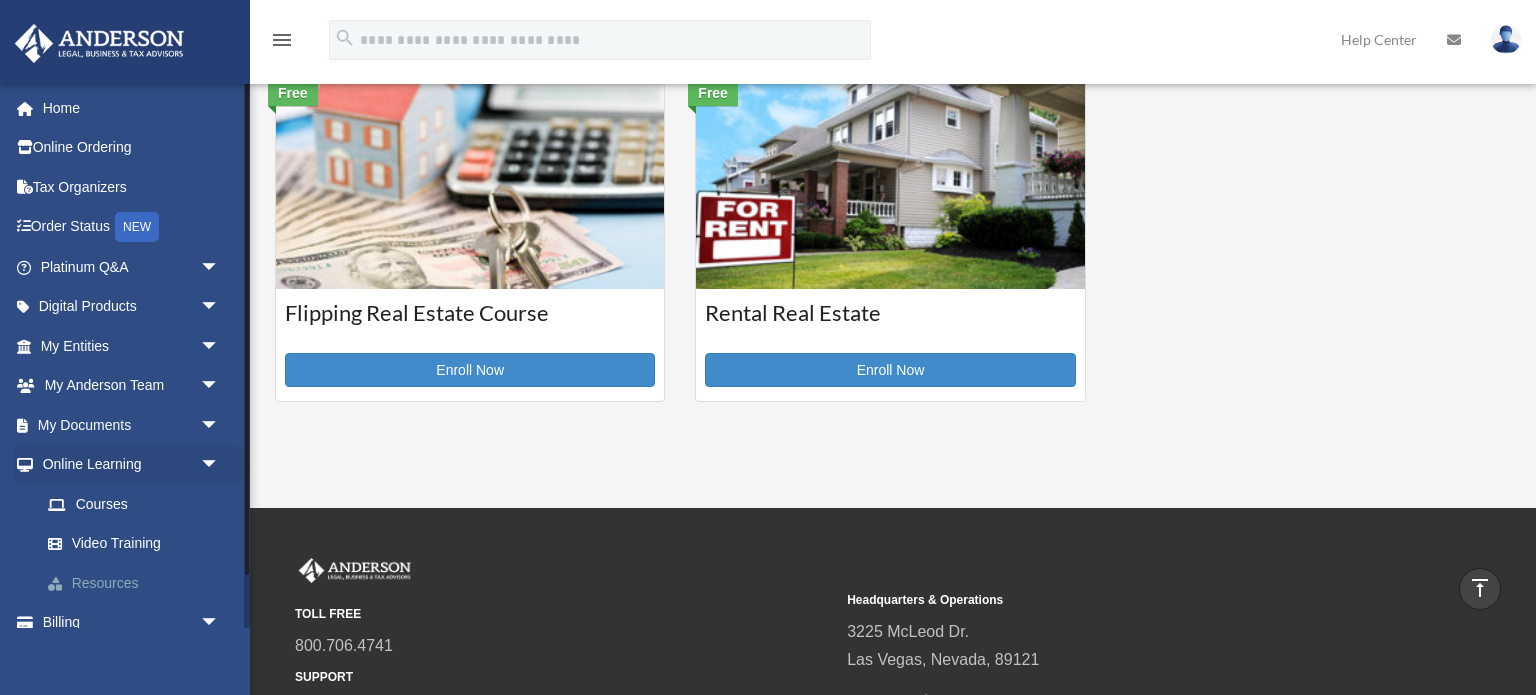 click on "Resources" at bounding box center [139, 583] 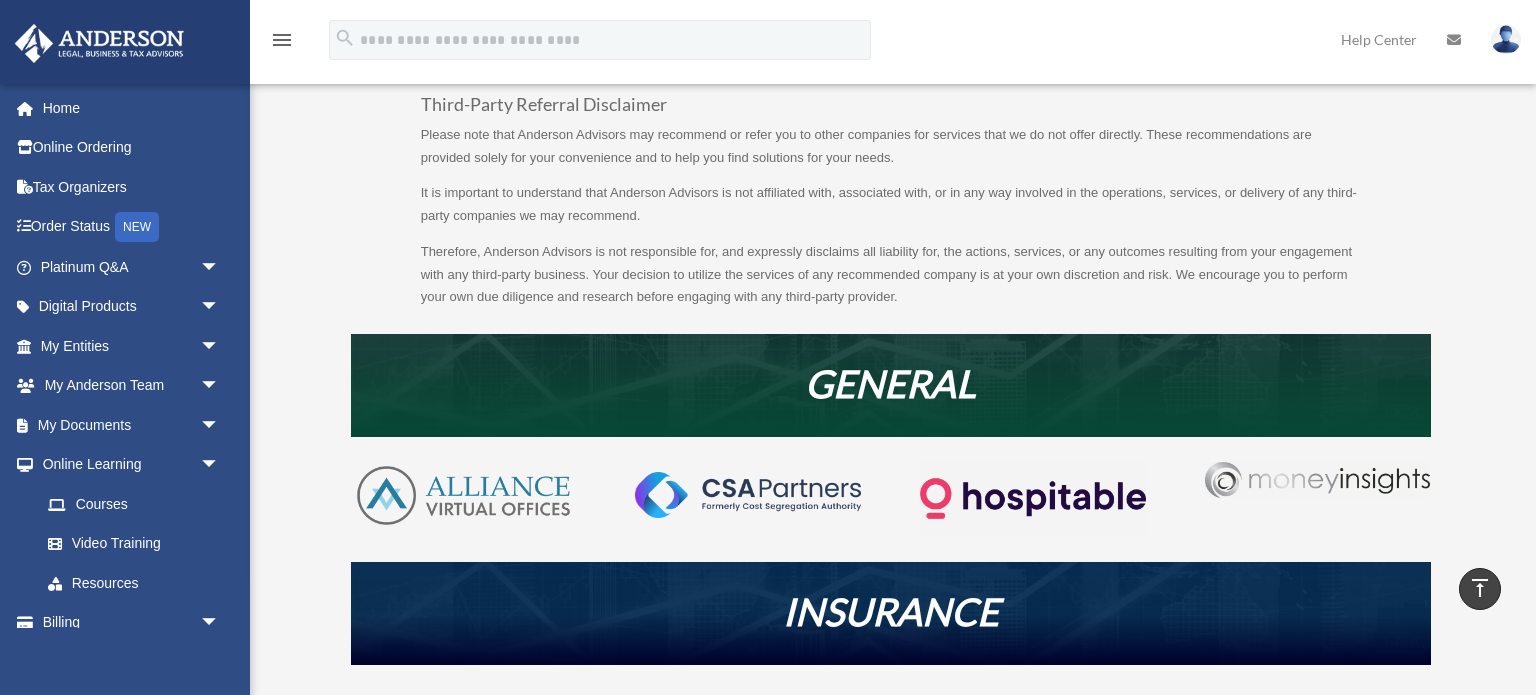 scroll, scrollTop: 0, scrollLeft: 0, axis: both 